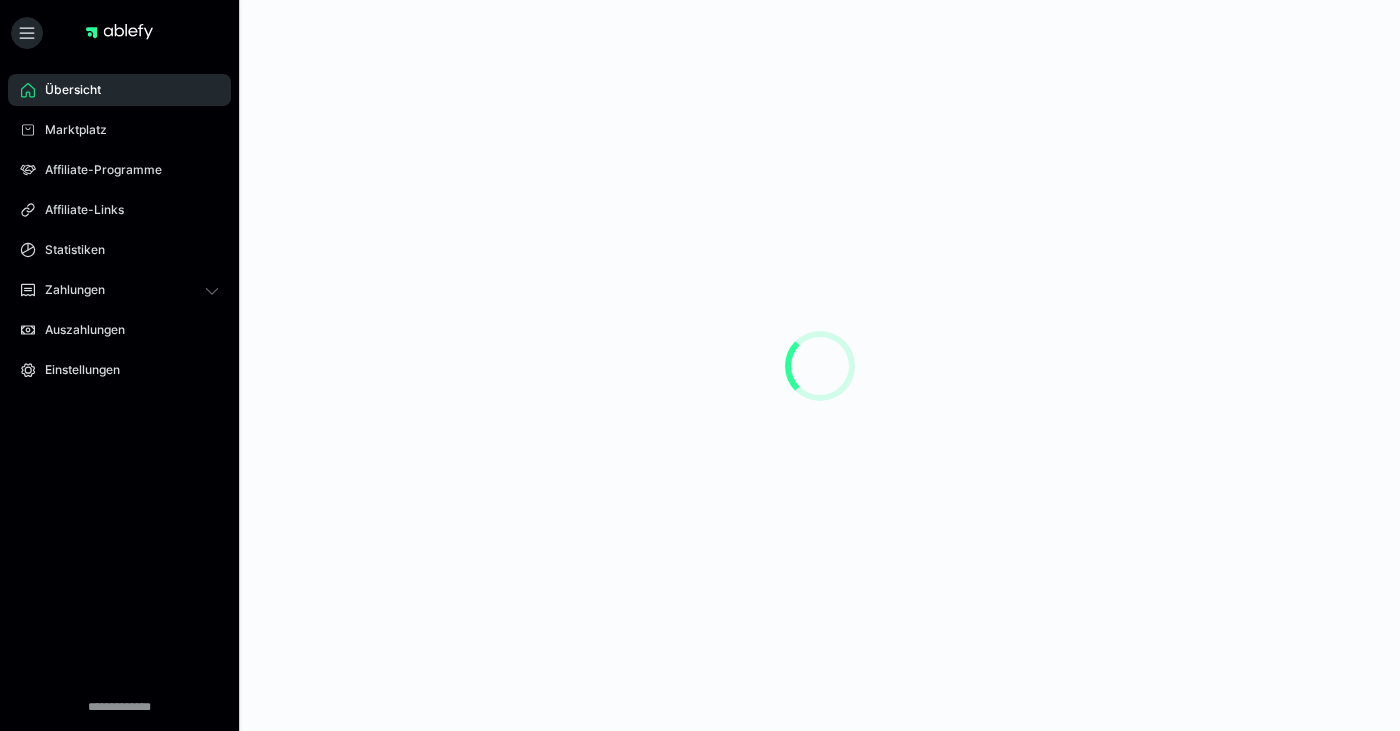 scroll, scrollTop: 0, scrollLeft: 0, axis: both 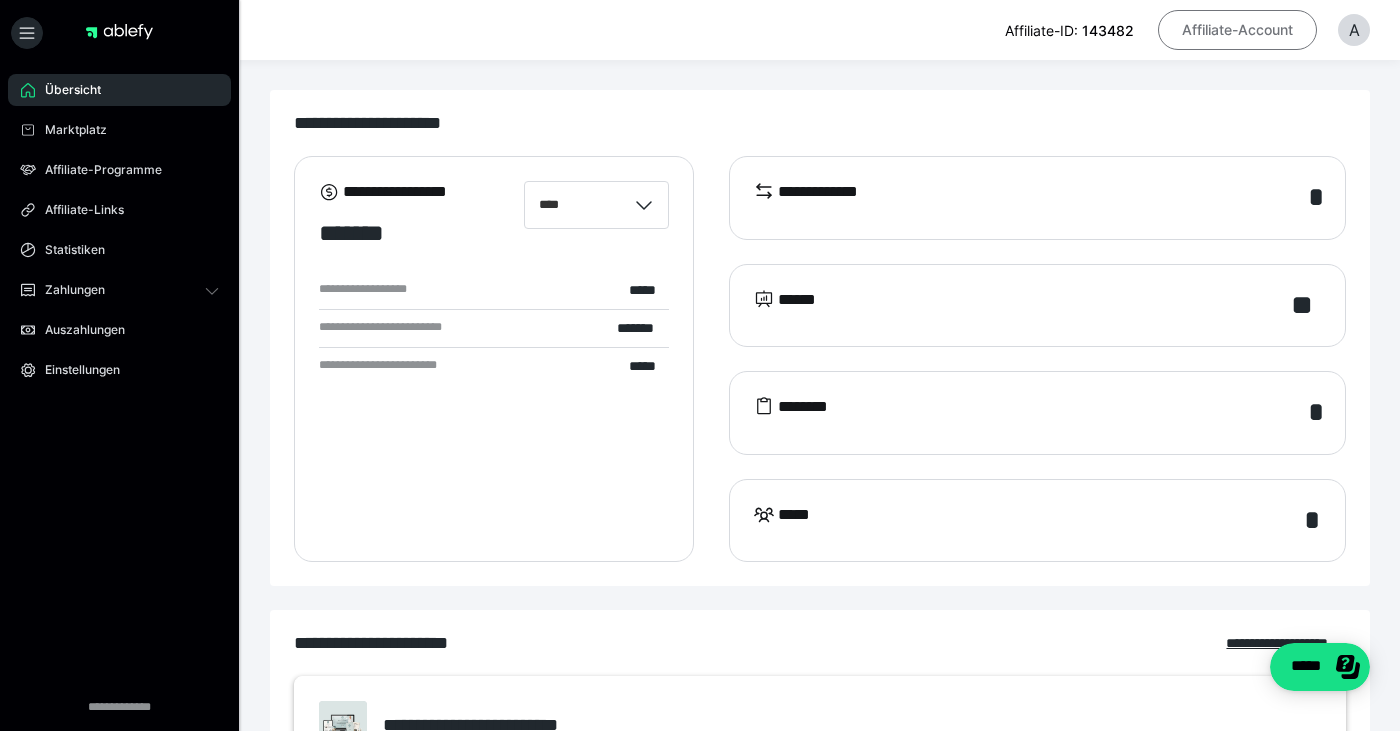 click on "Affiliate-Account" at bounding box center [1237, 30] 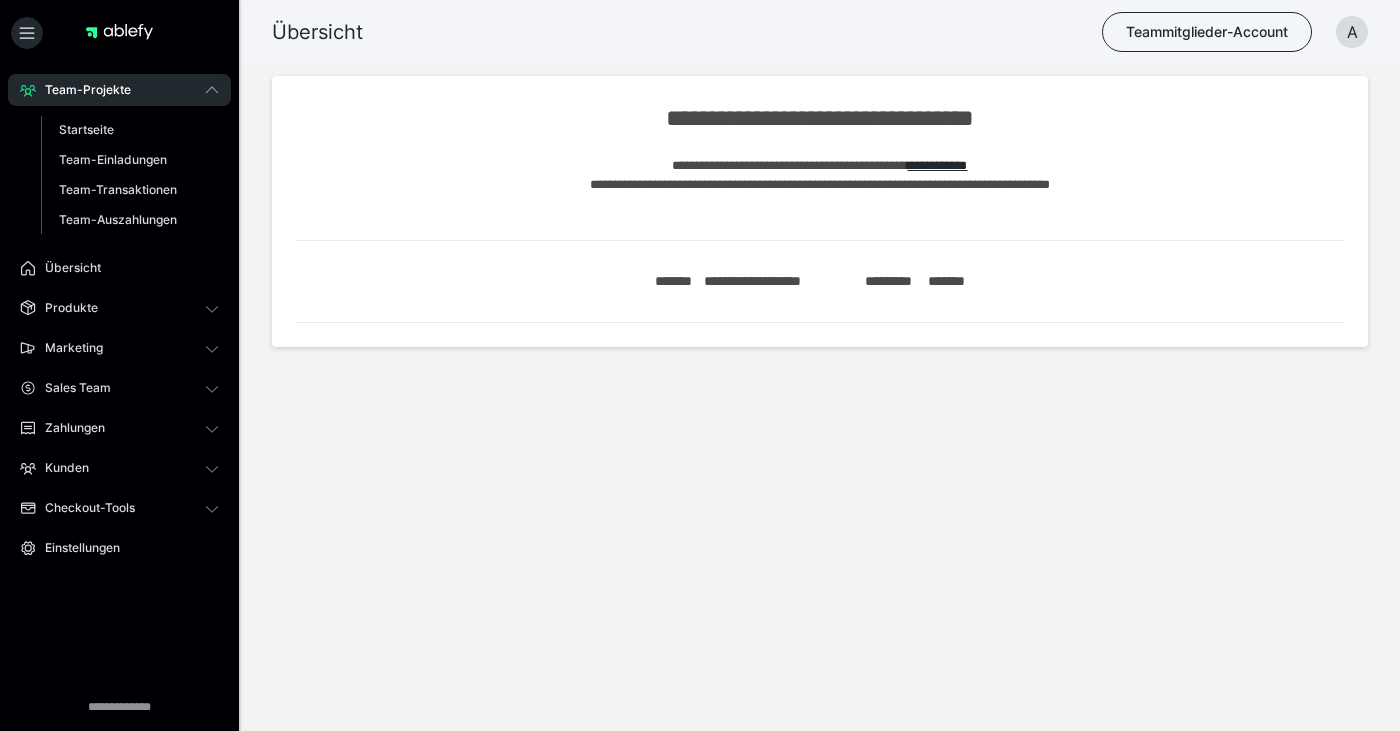 scroll, scrollTop: 0, scrollLeft: 0, axis: both 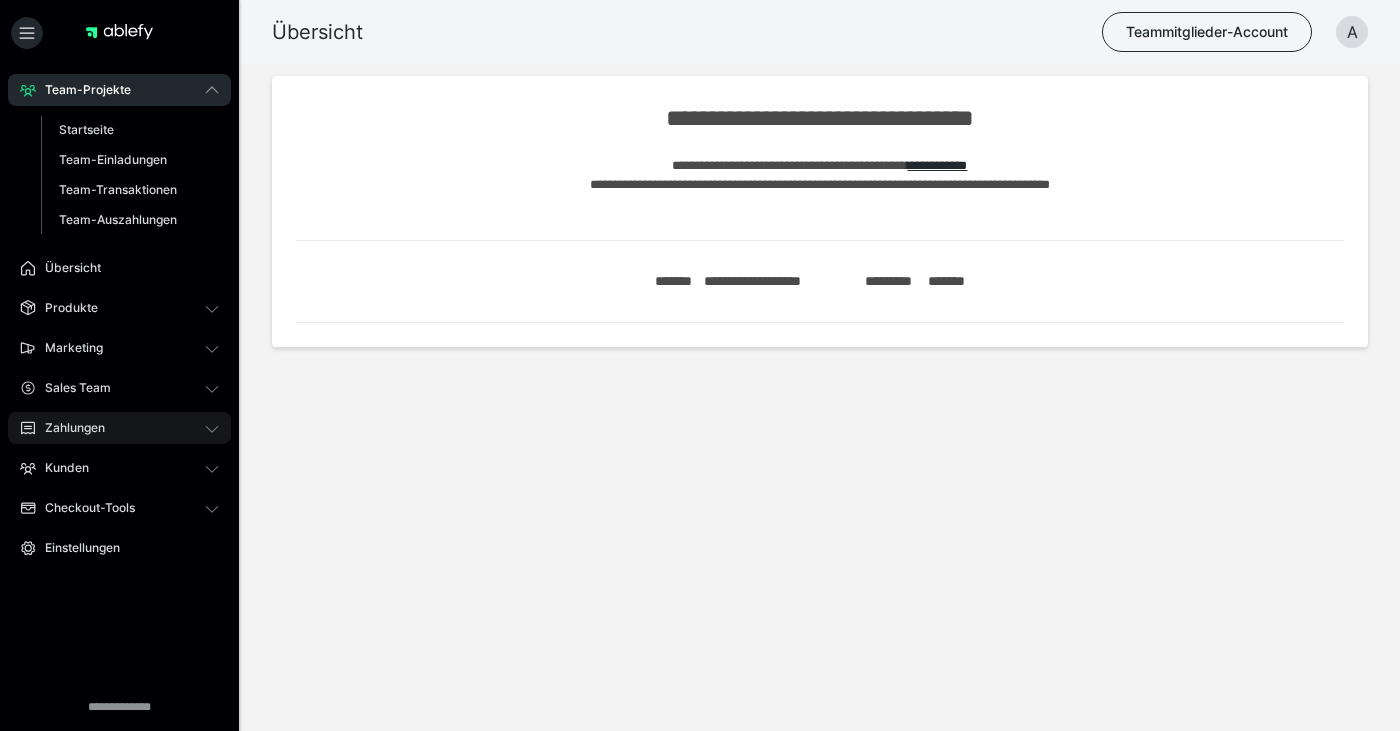 click on "Zahlungen" at bounding box center (68, 428) 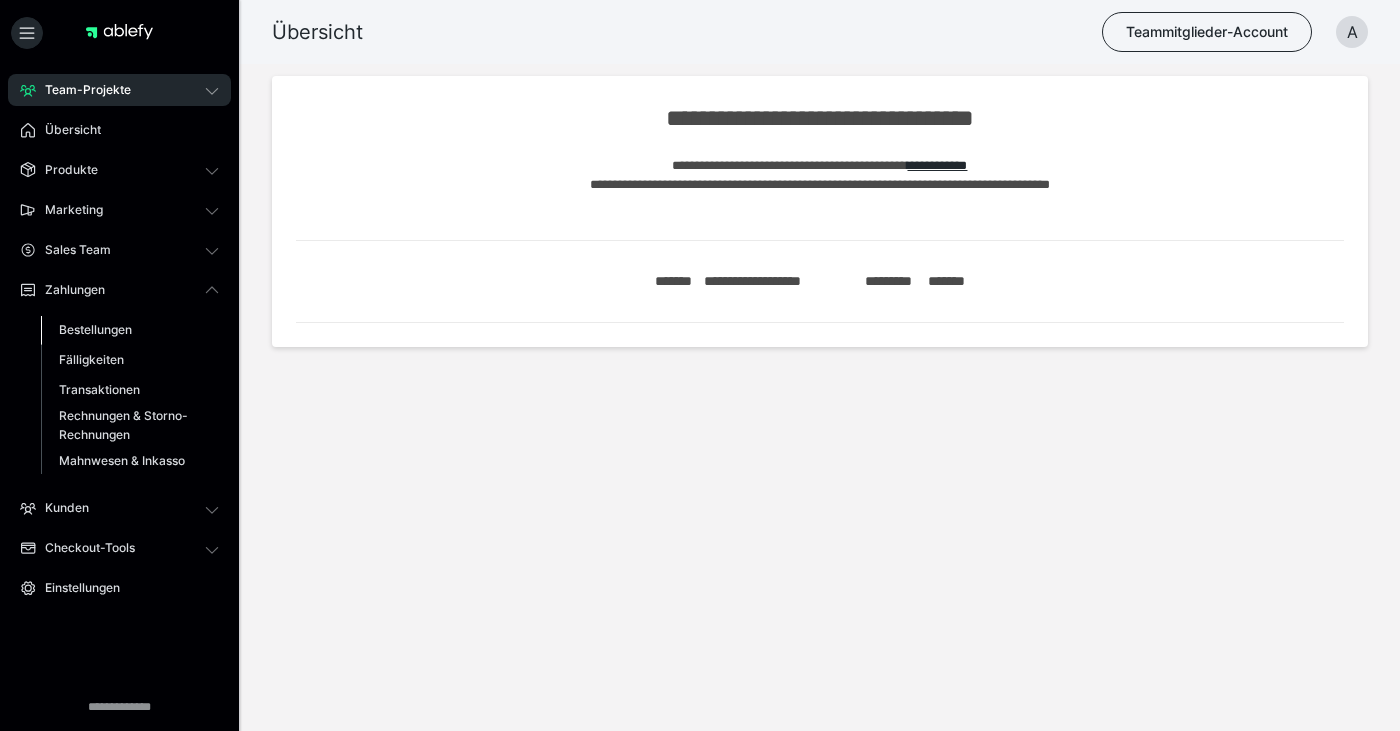 click on "Bestellungen" at bounding box center (95, 329) 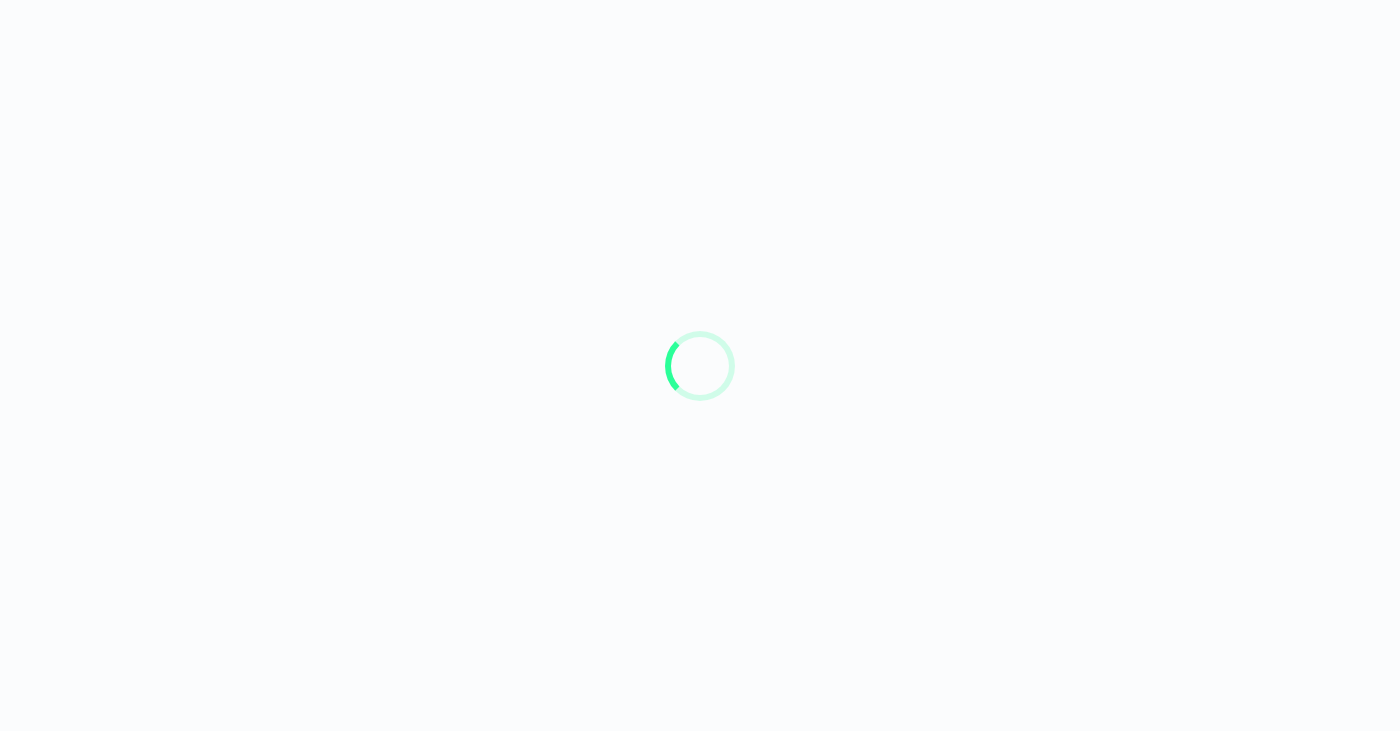 scroll, scrollTop: 0, scrollLeft: 0, axis: both 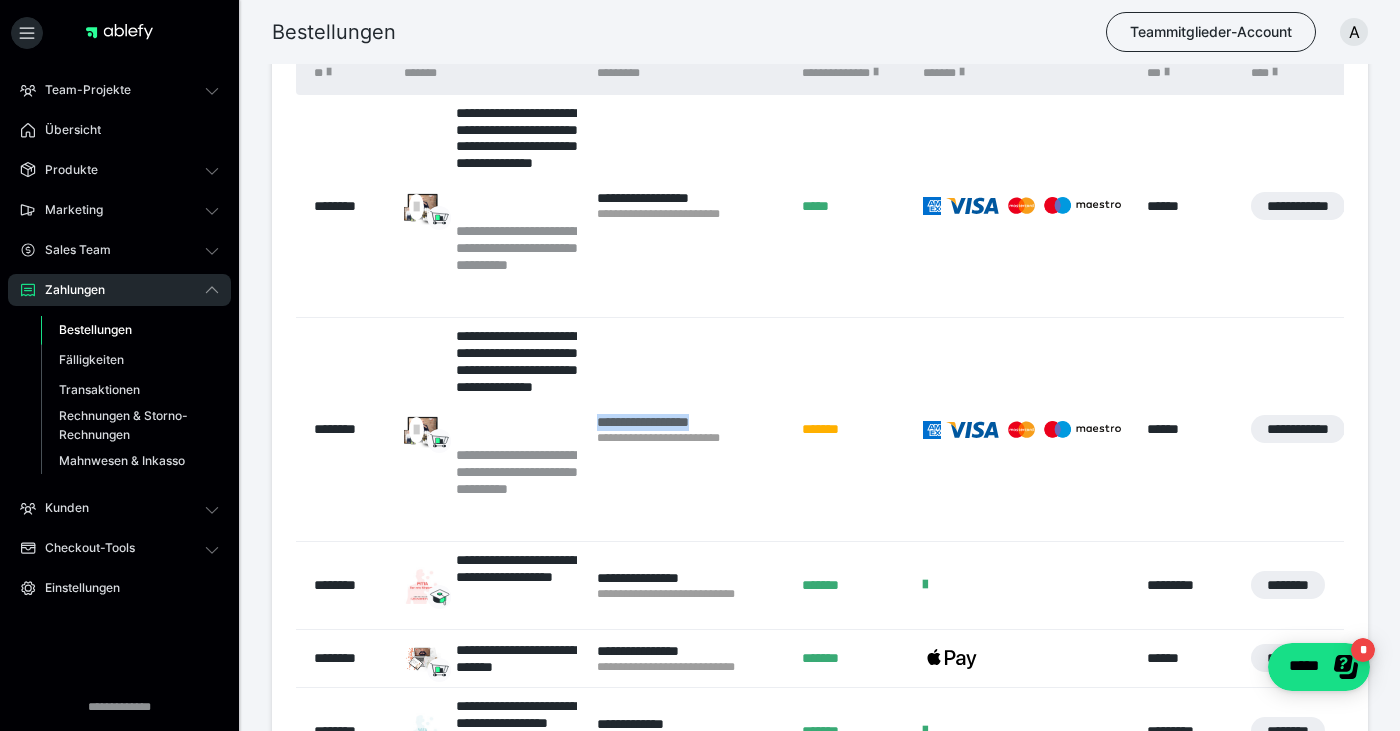 drag, startPoint x: 587, startPoint y: 416, endPoint x: 736, endPoint y: 417, distance: 149.00336 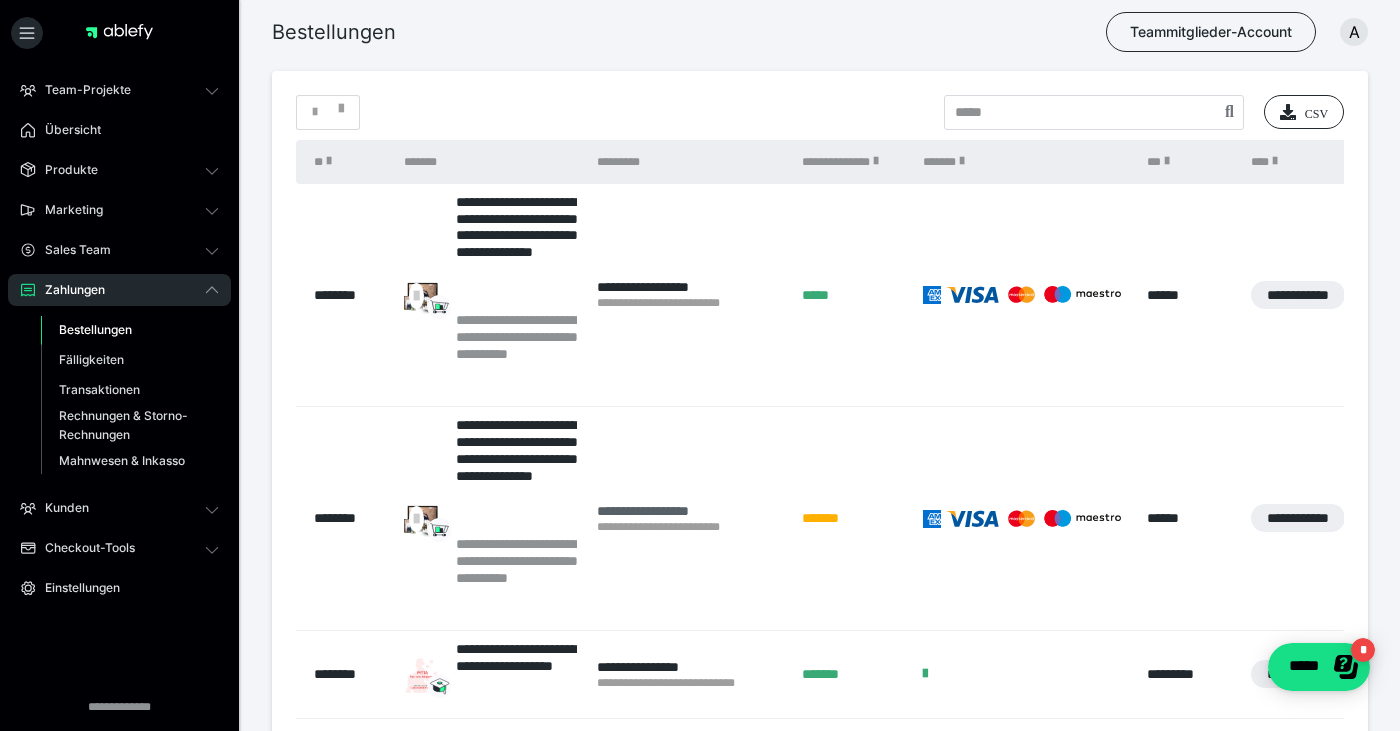 scroll, scrollTop: 0, scrollLeft: 0, axis: both 